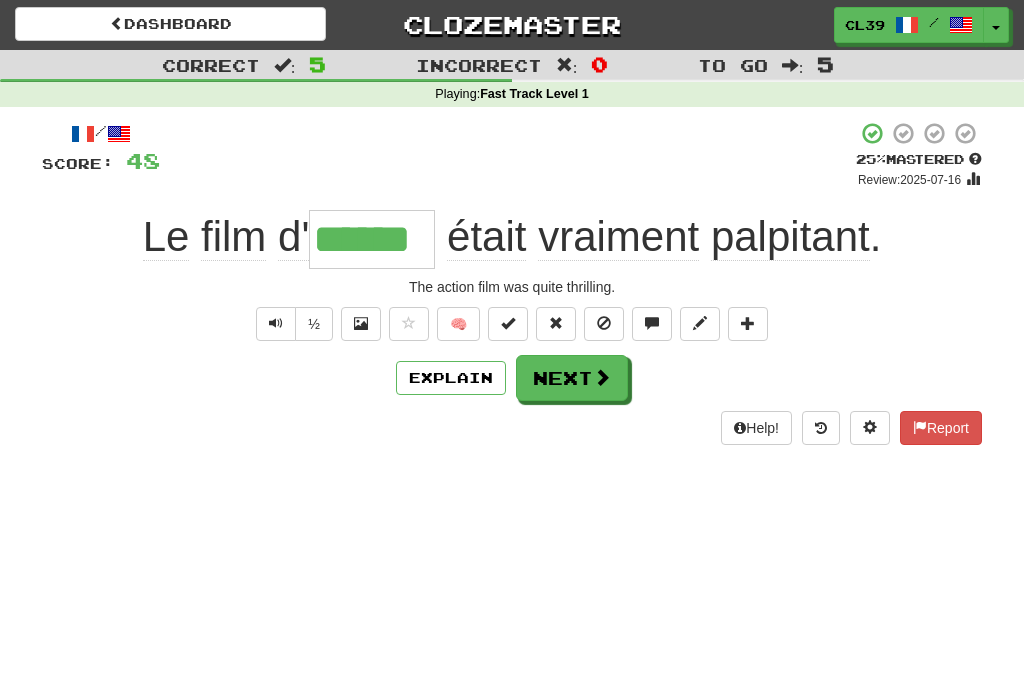 scroll, scrollTop: 0, scrollLeft: 0, axis: both 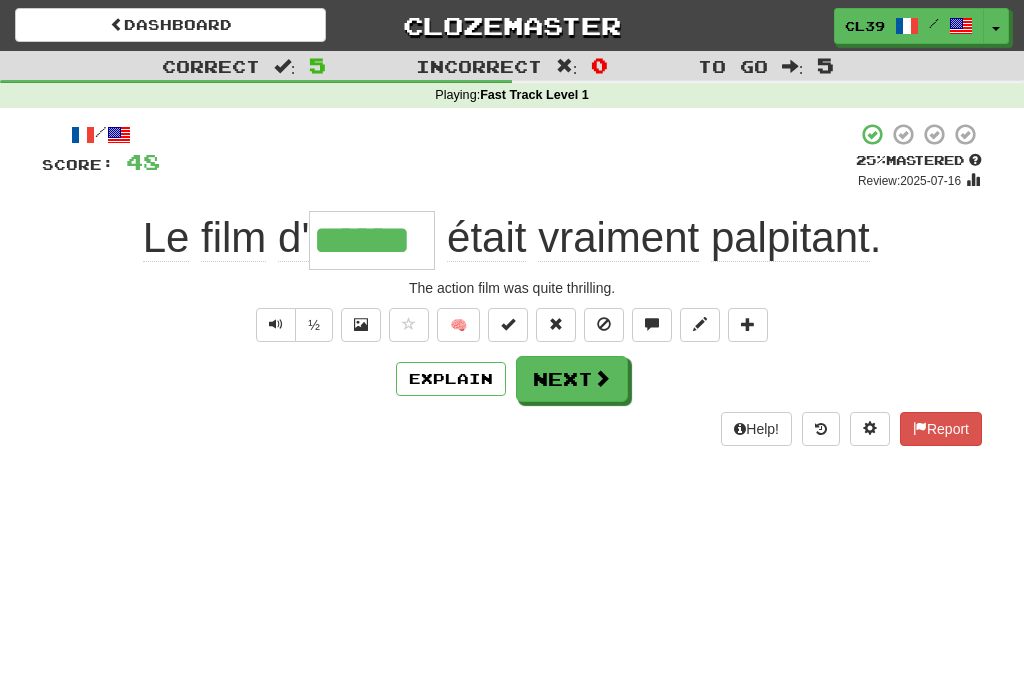 click on "Next" at bounding box center [572, 379] 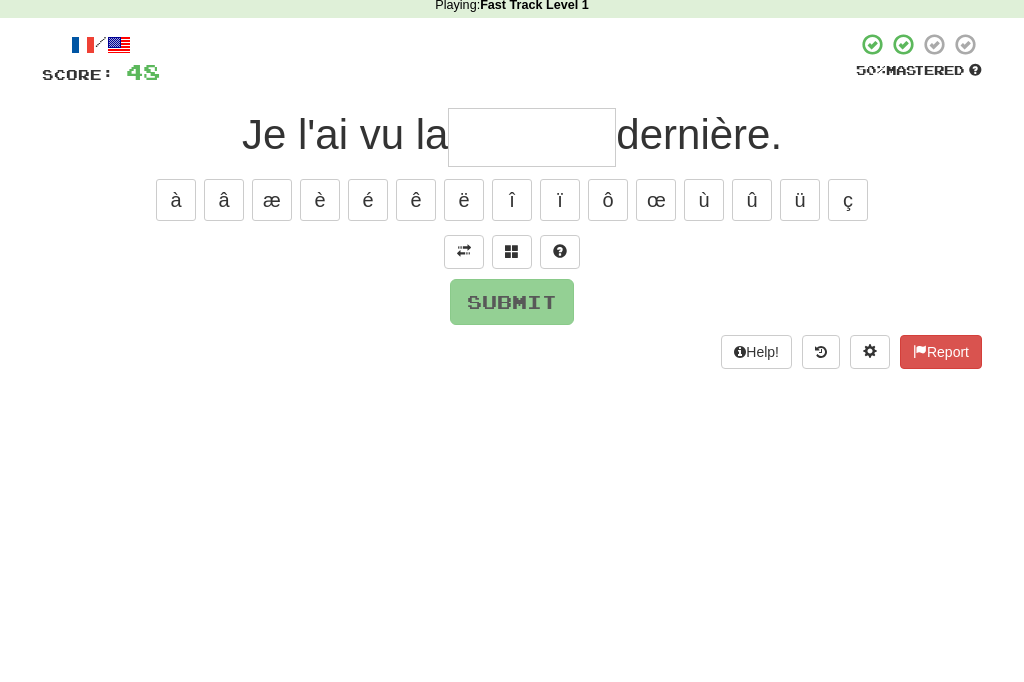 type on "*" 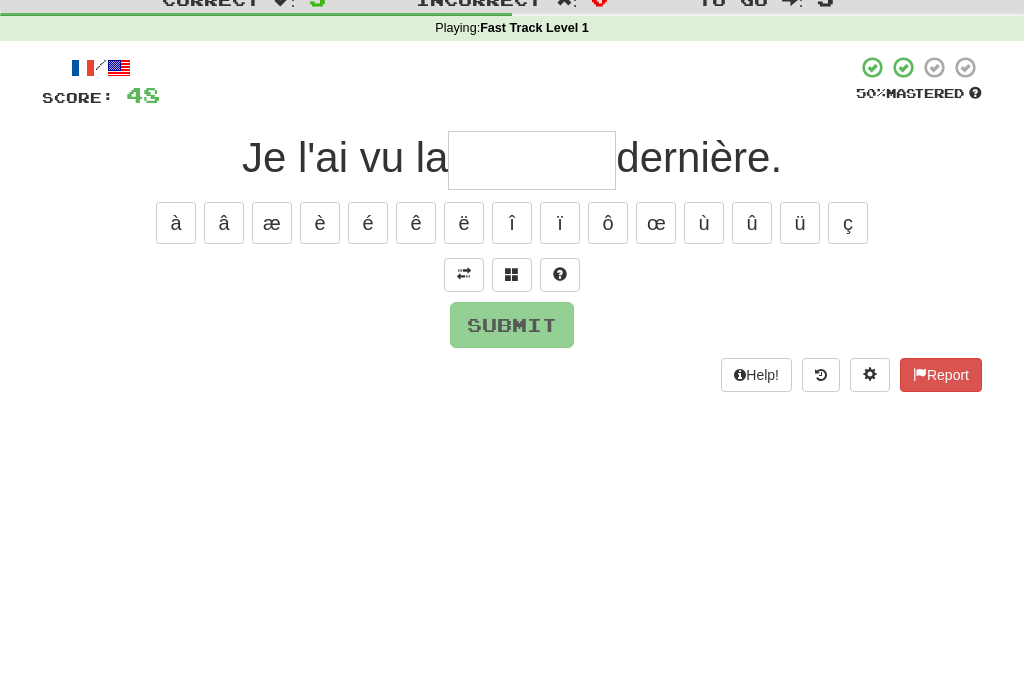 click at bounding box center [464, 342] 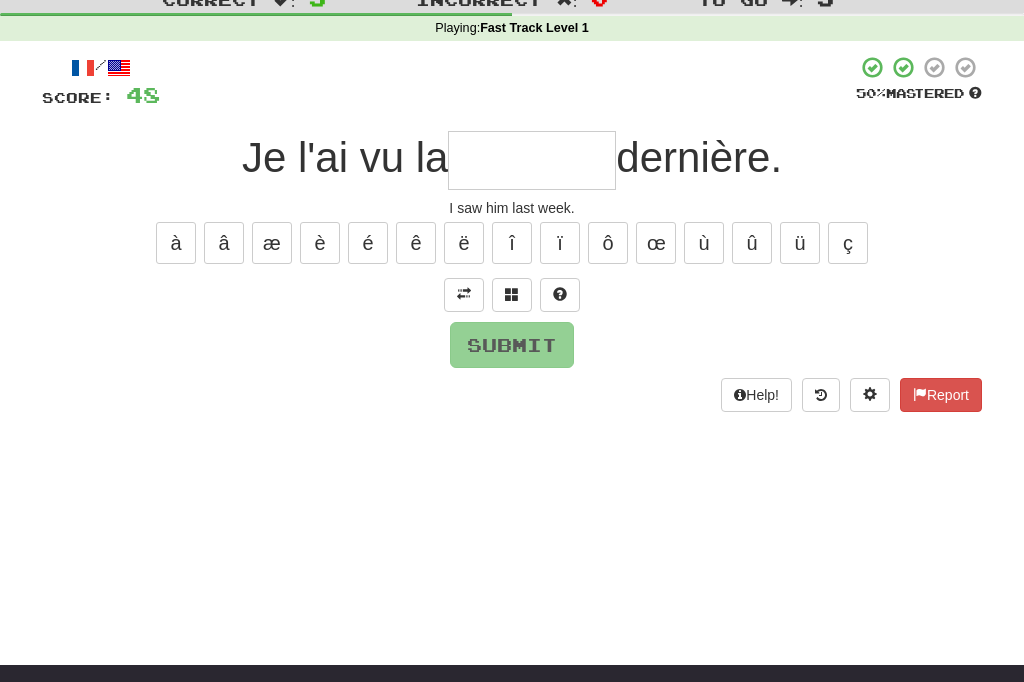 click at bounding box center (464, 294) 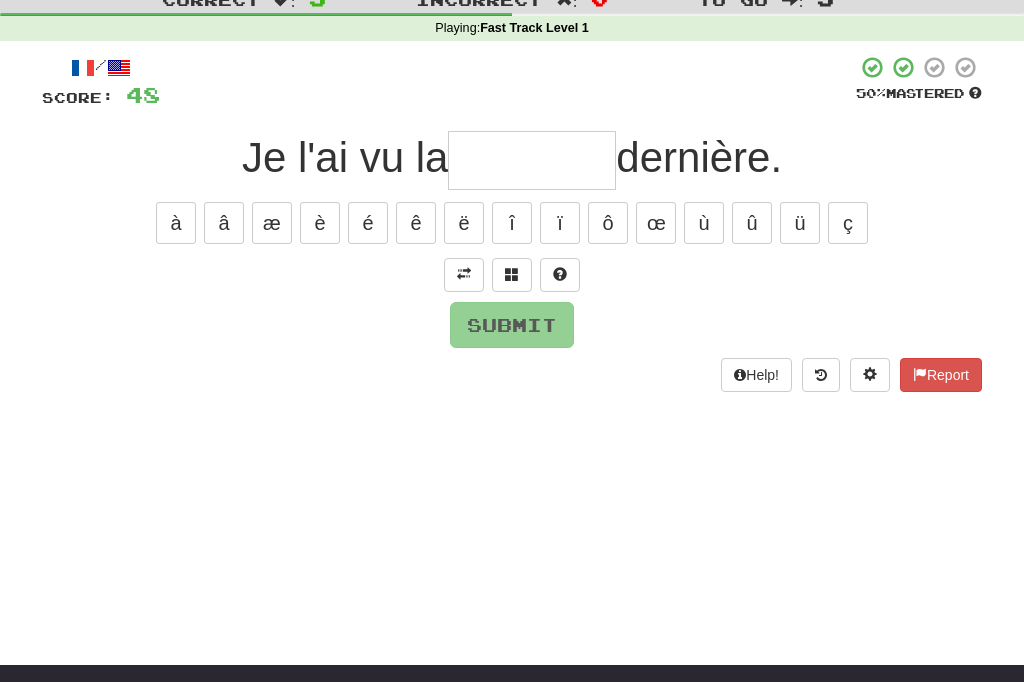 click at bounding box center [532, 160] 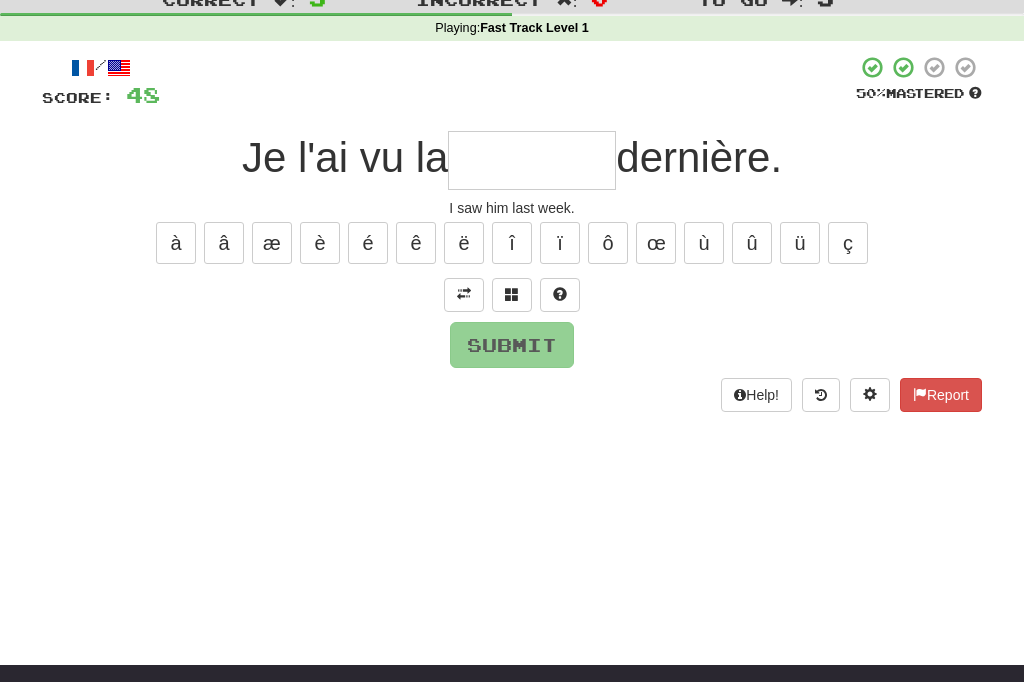 click at bounding box center [532, 160] 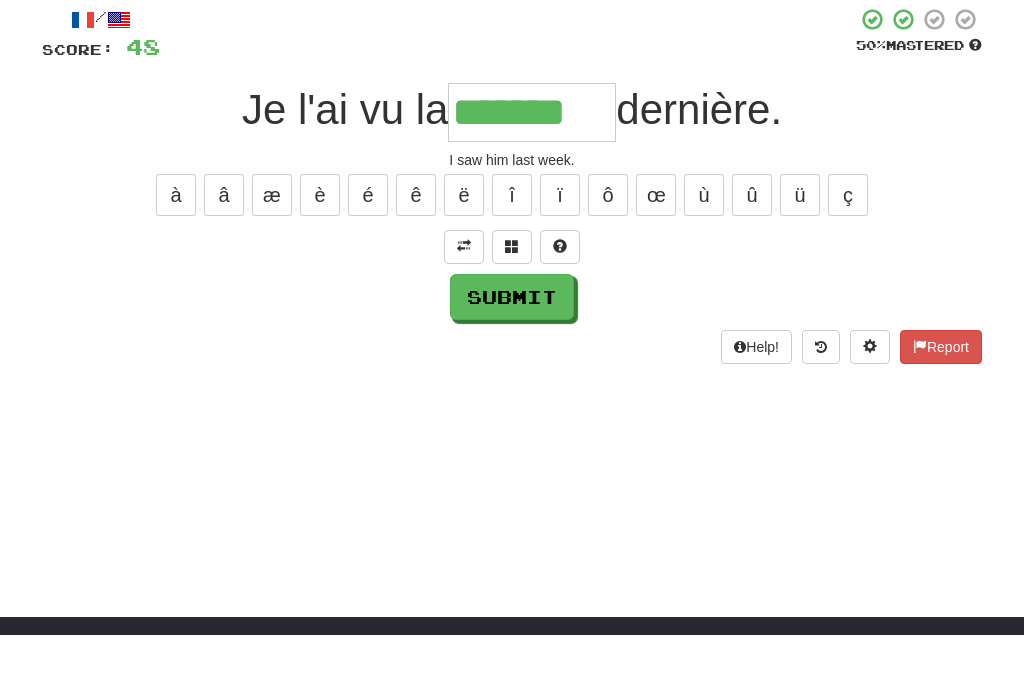 type on "*******" 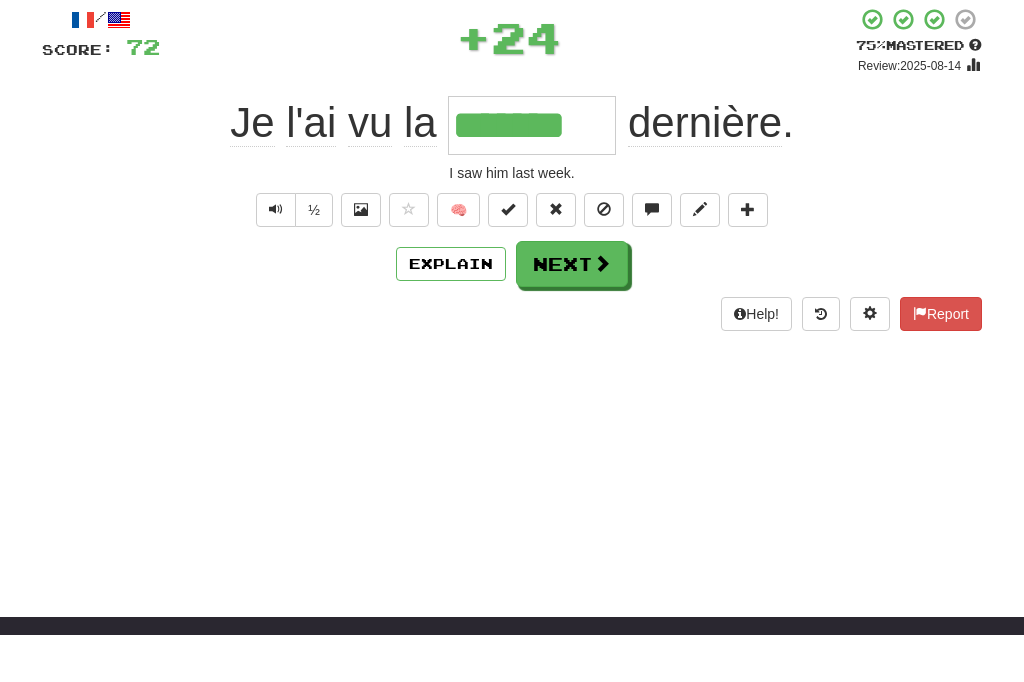 scroll, scrollTop: 115, scrollLeft: 0, axis: vertical 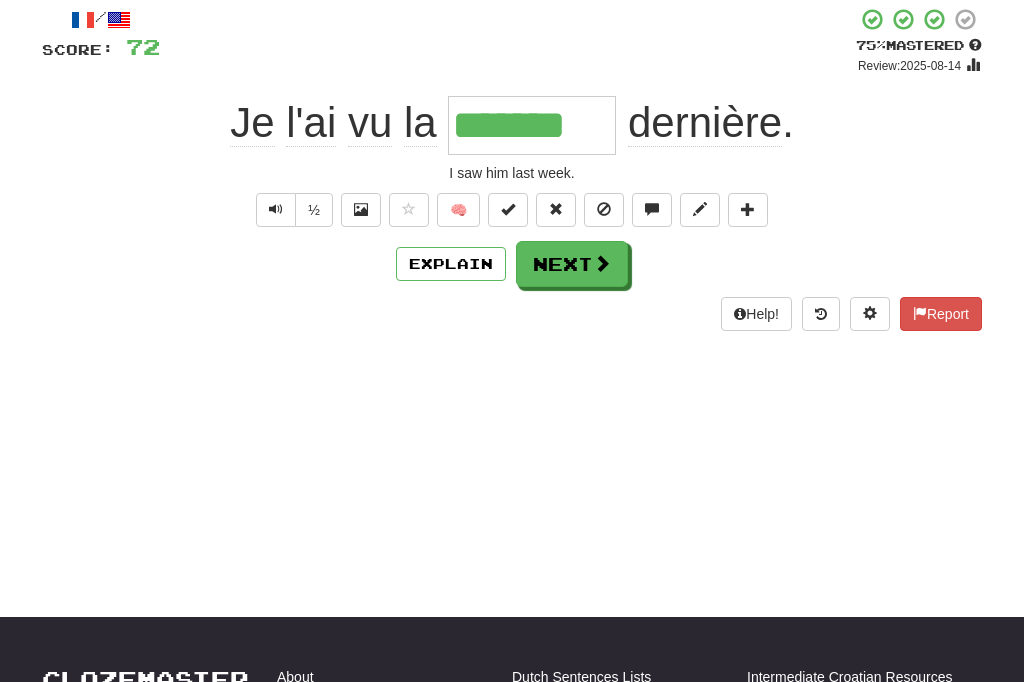 click on "Next" at bounding box center [572, 264] 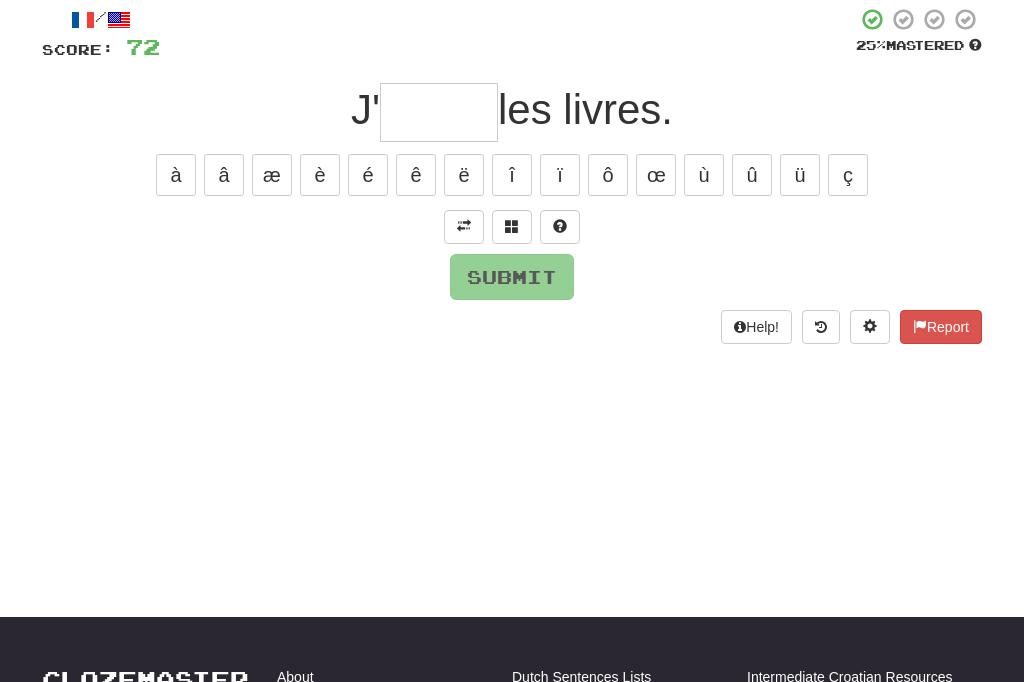scroll, scrollTop: 114, scrollLeft: 0, axis: vertical 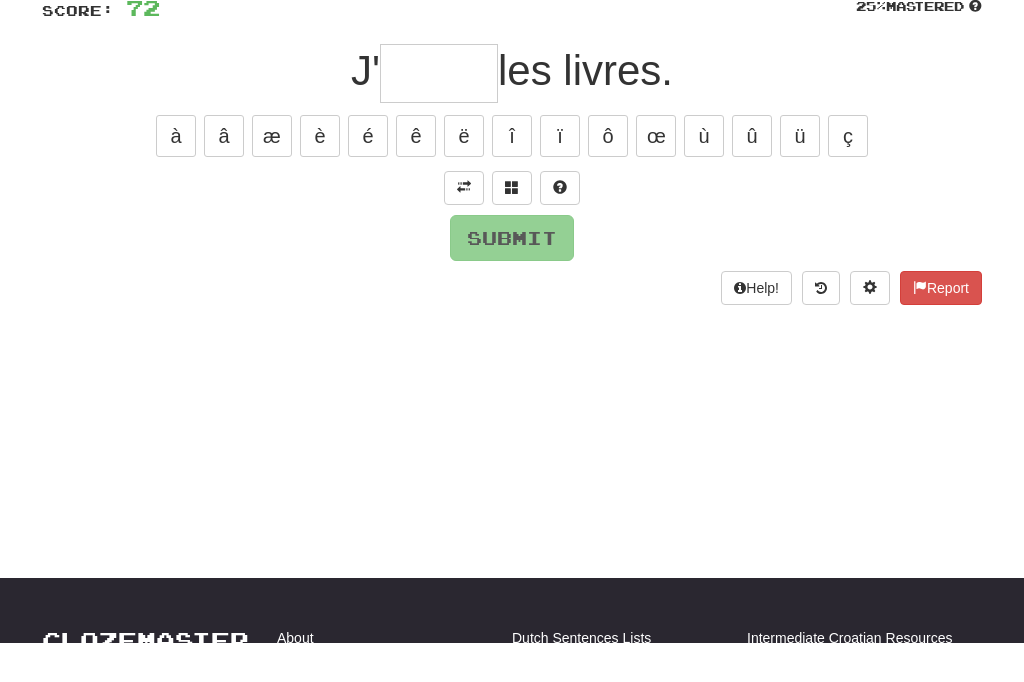 click at bounding box center [464, 227] 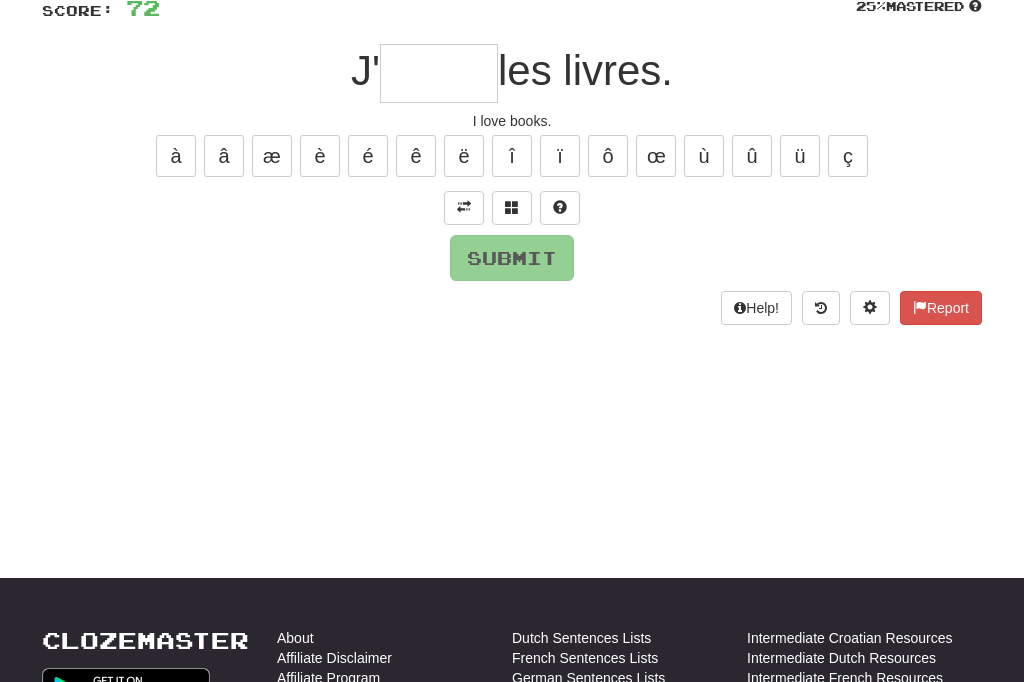 click at bounding box center [439, 73] 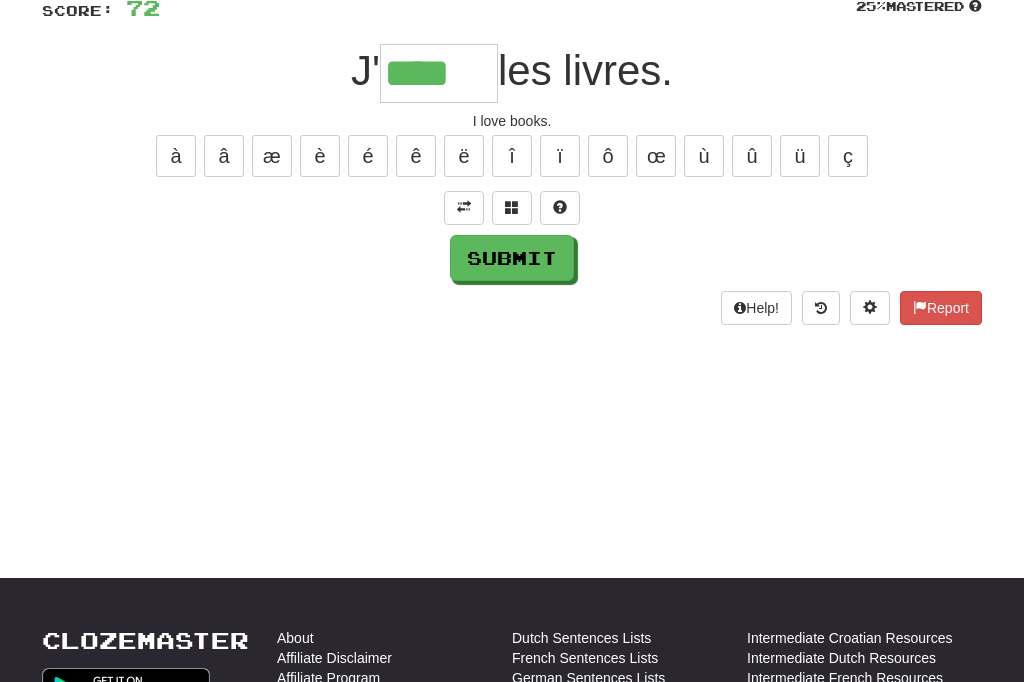 click on "è" at bounding box center [320, 156] 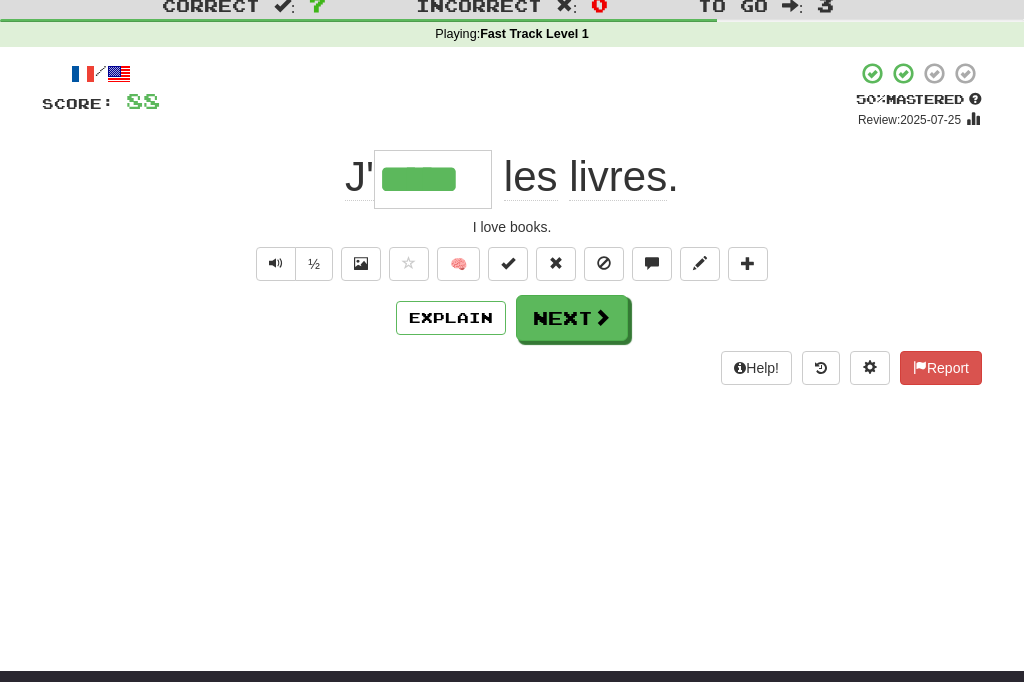 scroll, scrollTop: 62, scrollLeft: 0, axis: vertical 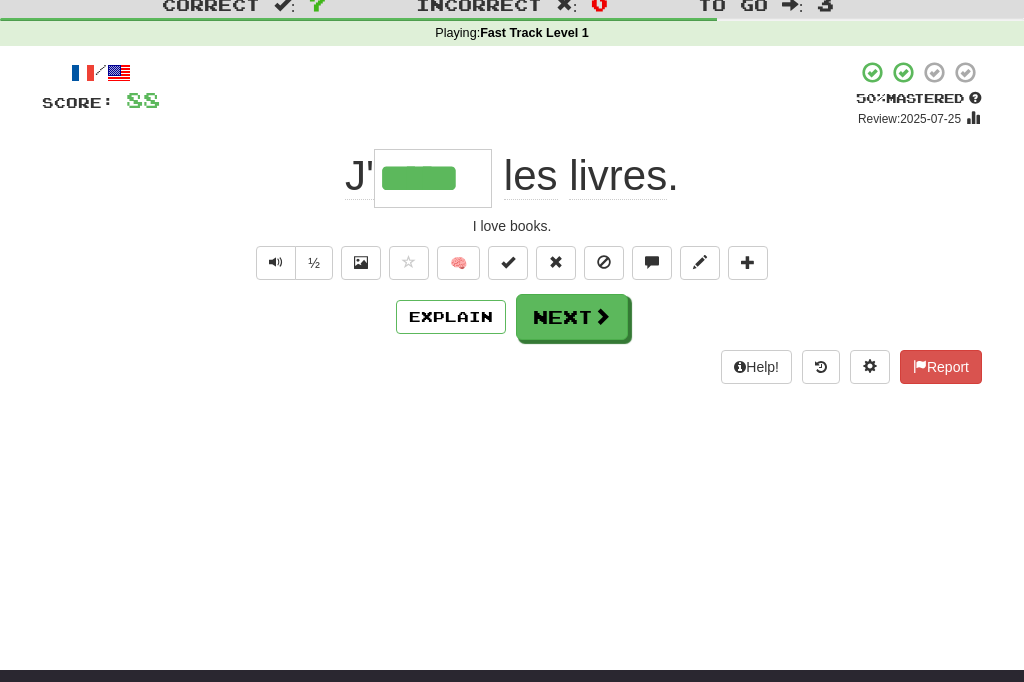 click on "Next" at bounding box center (572, 317) 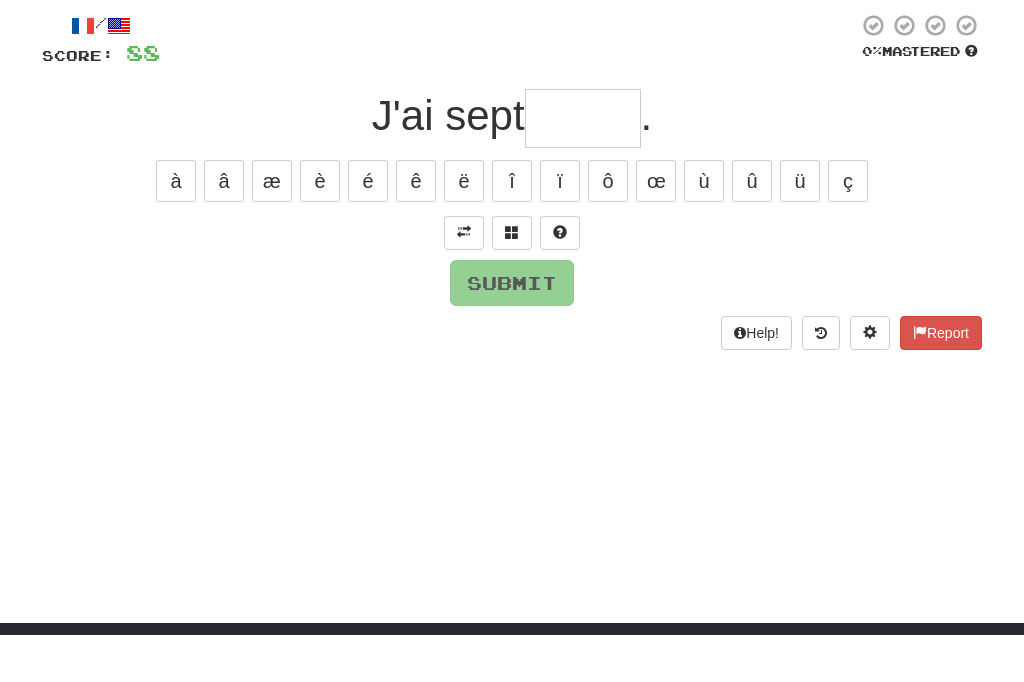 click at bounding box center (464, 279) 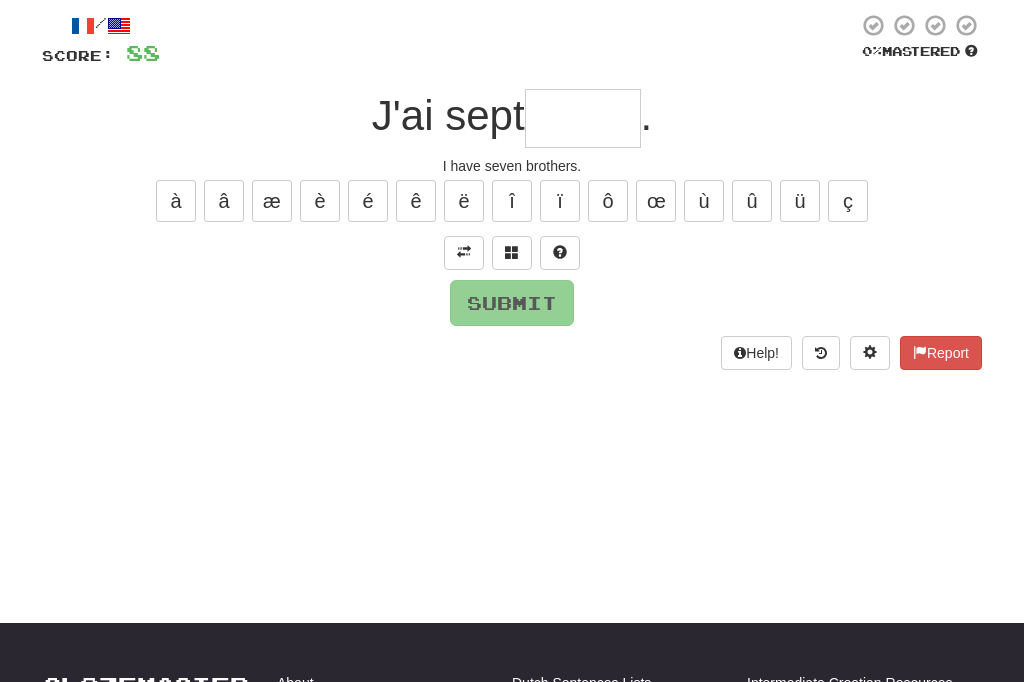 click at bounding box center (583, 118) 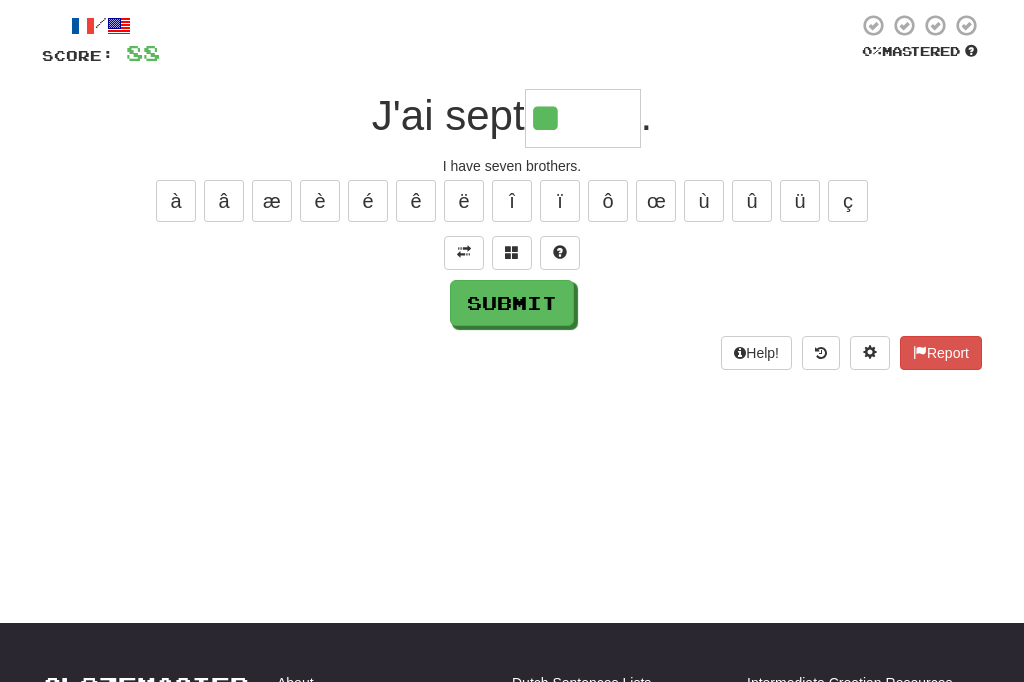 click on "è" at bounding box center [320, 201] 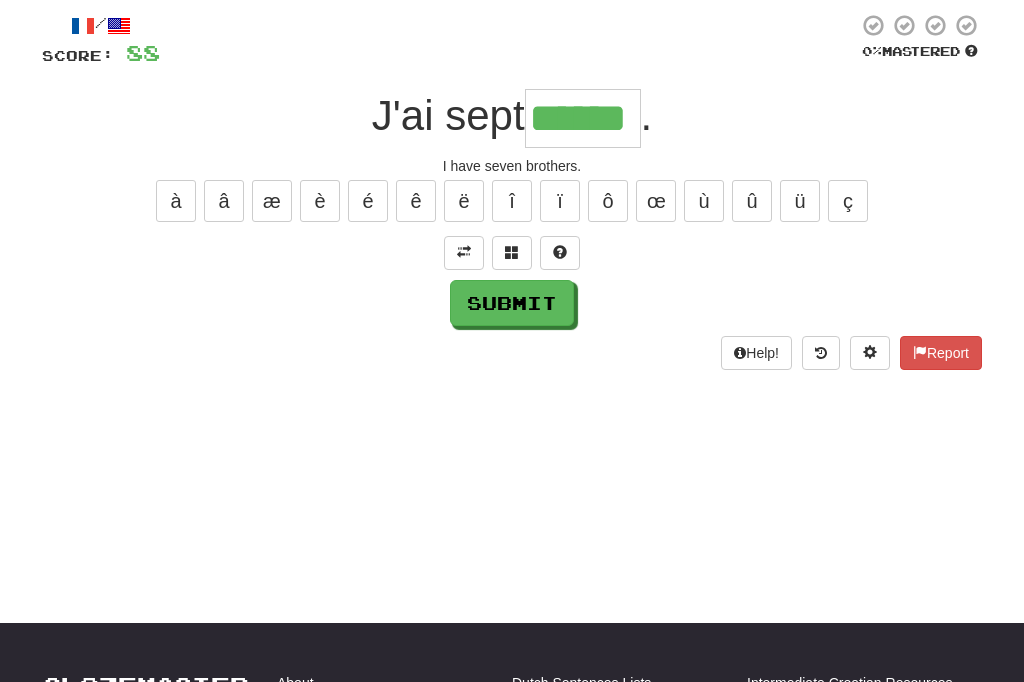 type on "******" 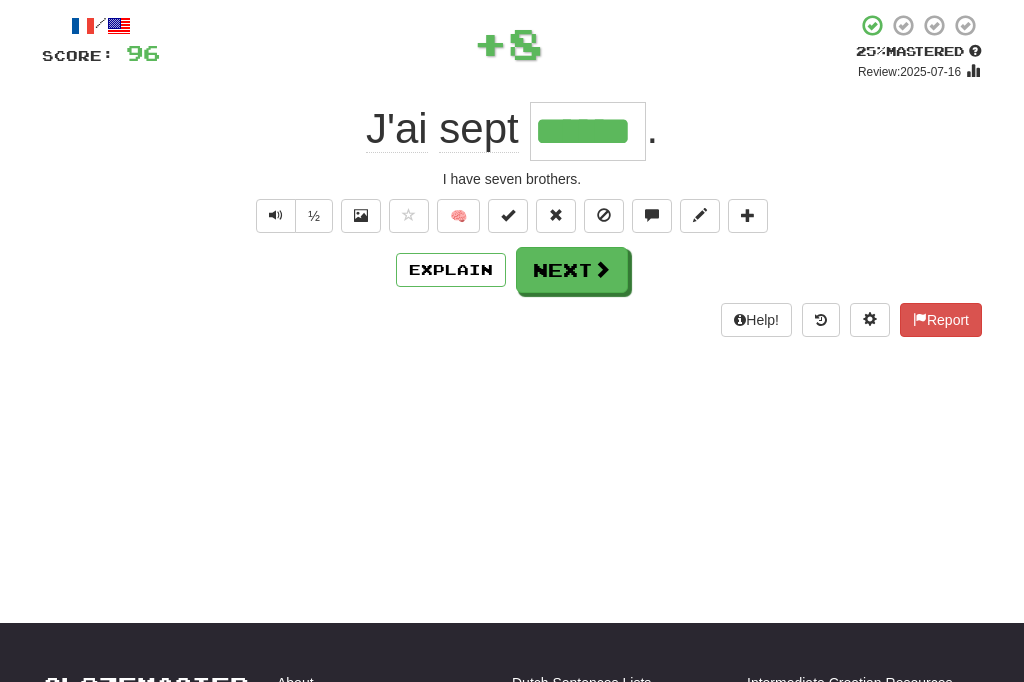 click on "Next" at bounding box center [572, 270] 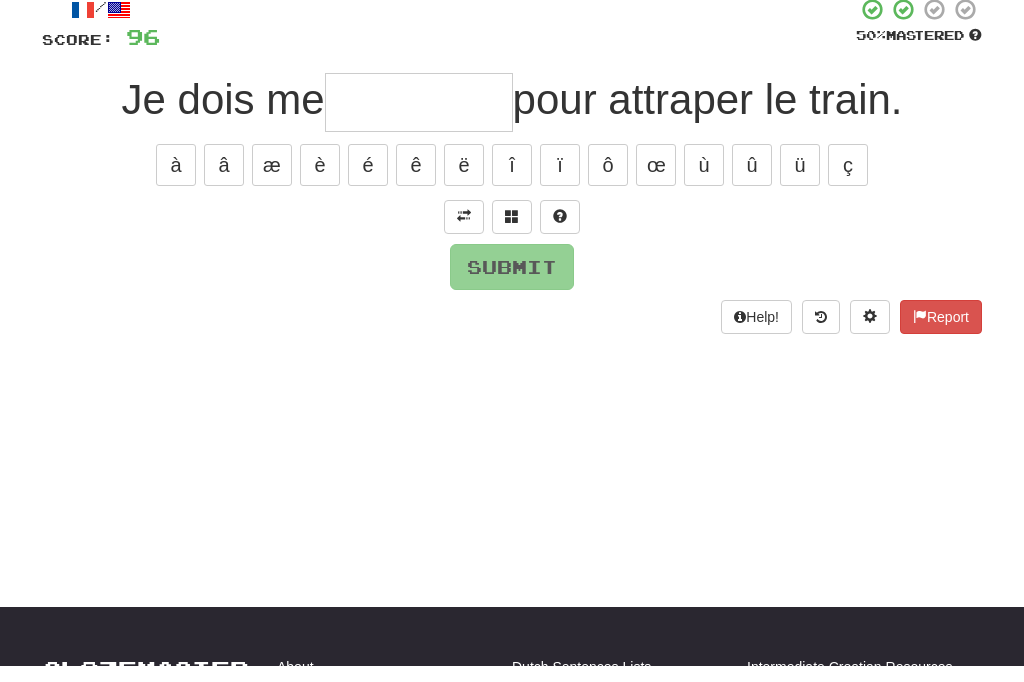 click at bounding box center (464, 233) 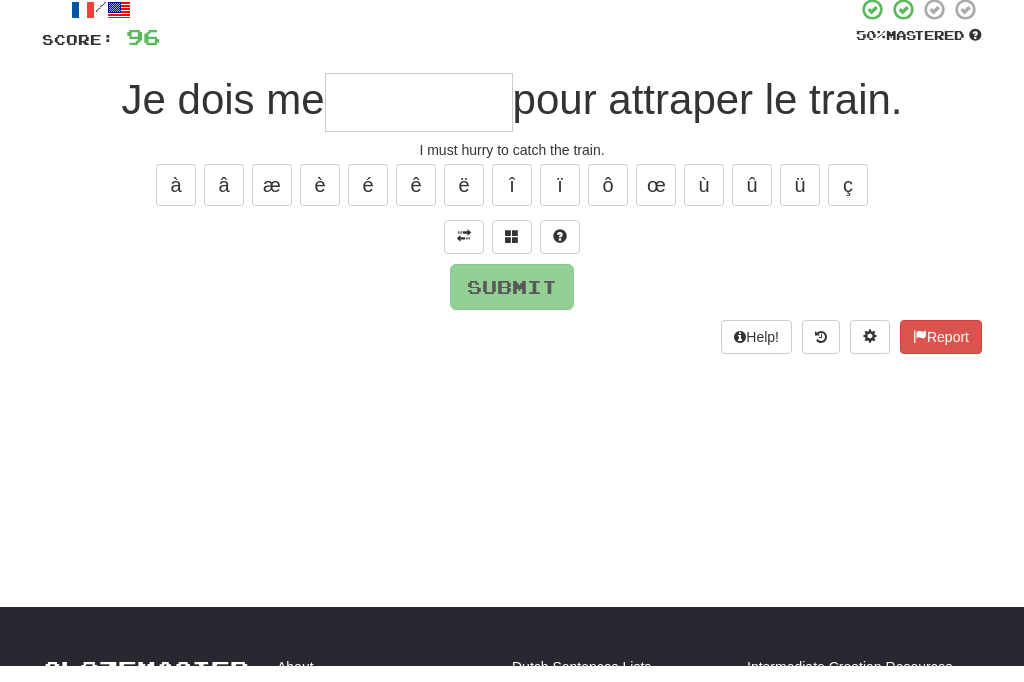 scroll, scrollTop: 125, scrollLeft: 0, axis: vertical 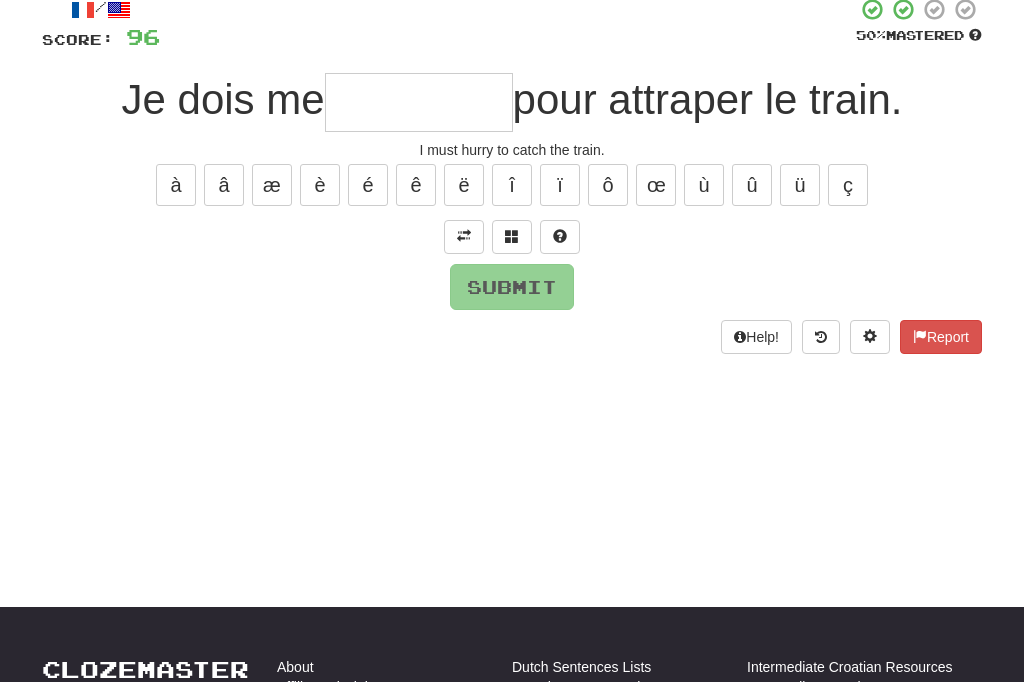 click at bounding box center (419, 102) 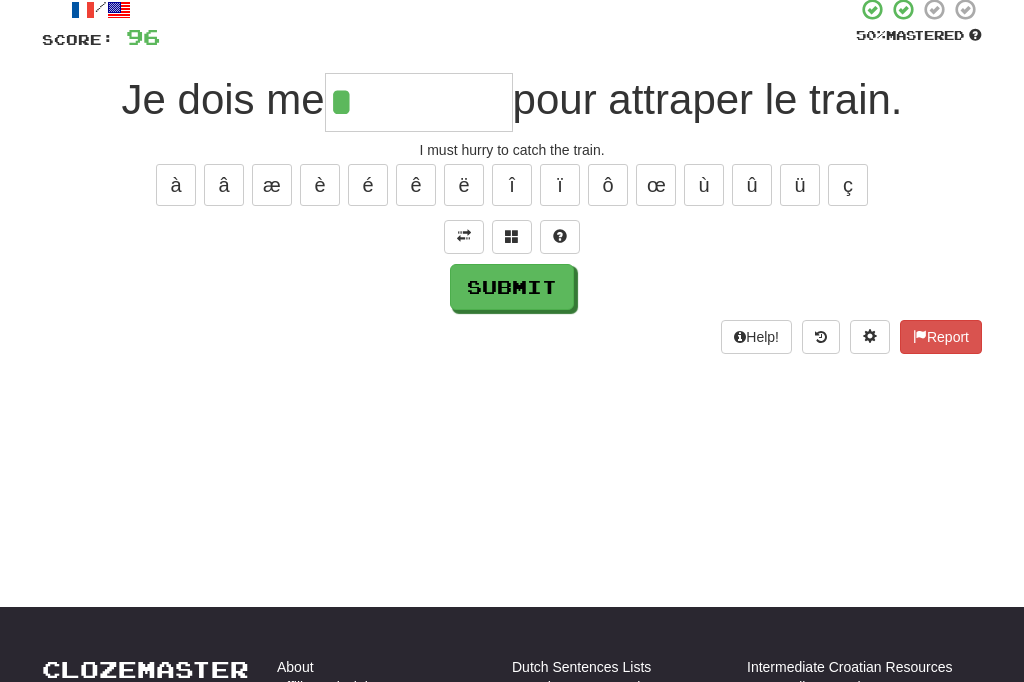click on "à" at bounding box center (176, 185) 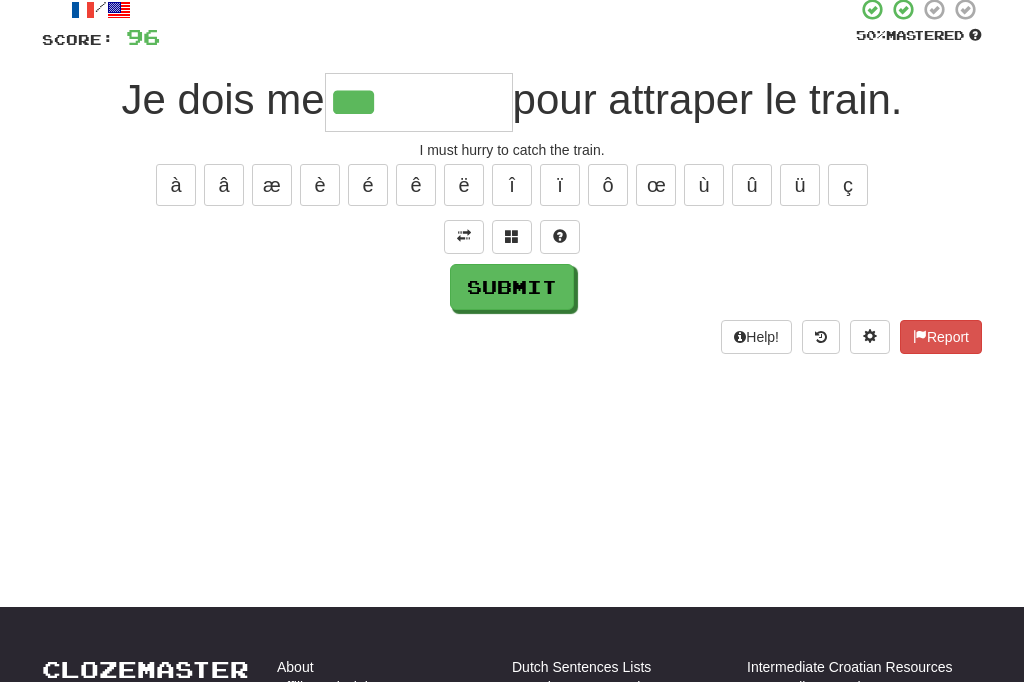 click on "é" at bounding box center [368, 185] 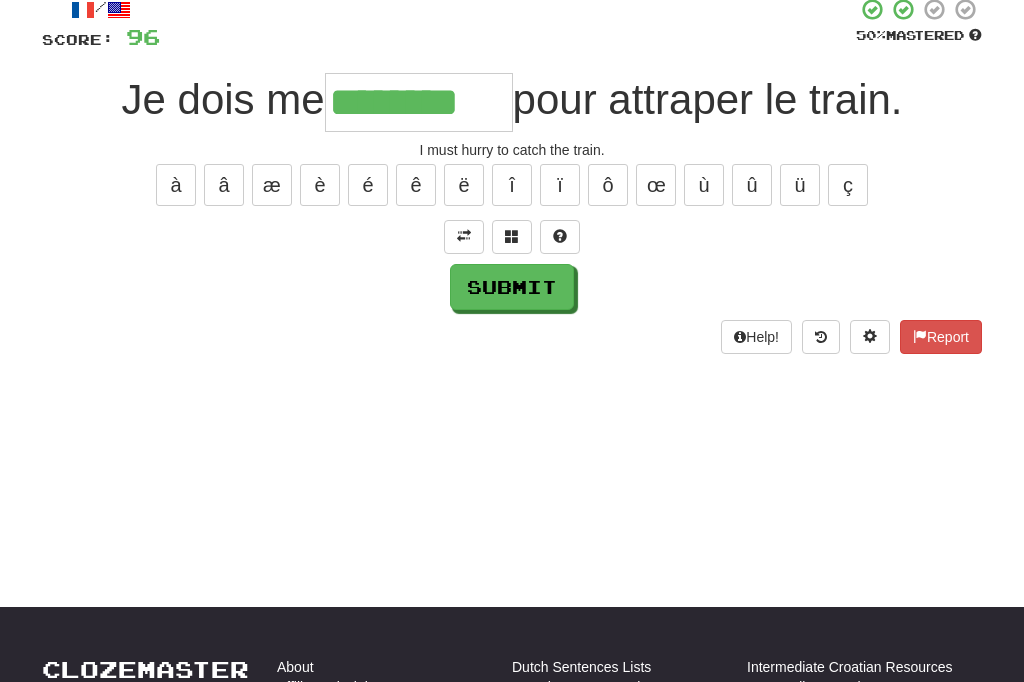 type on "********" 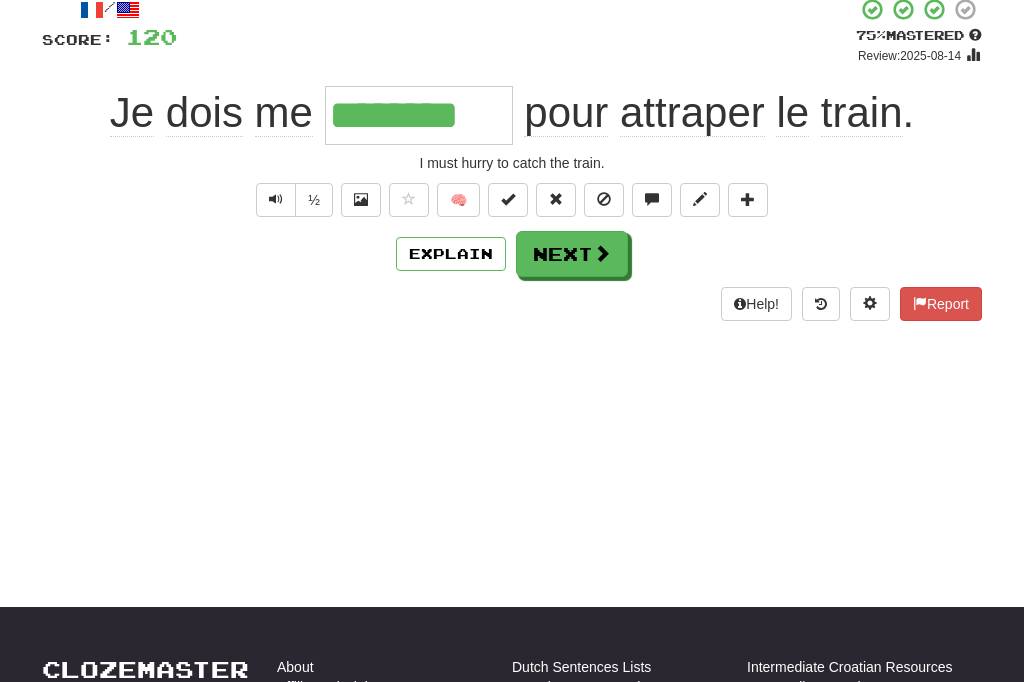 click on "Next" at bounding box center (572, 254) 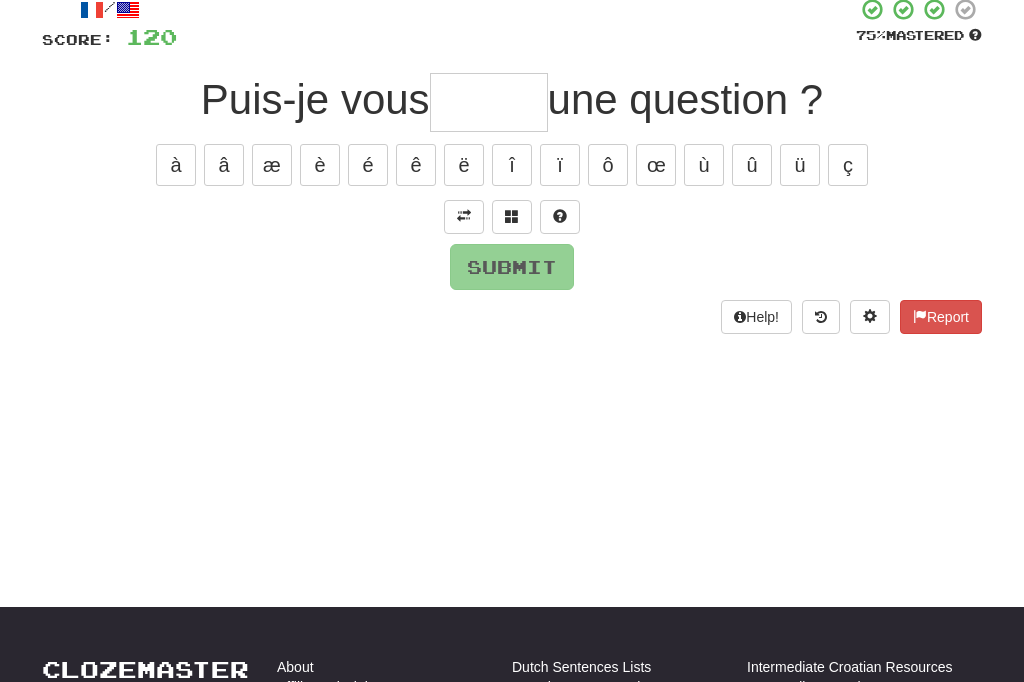 type on "*" 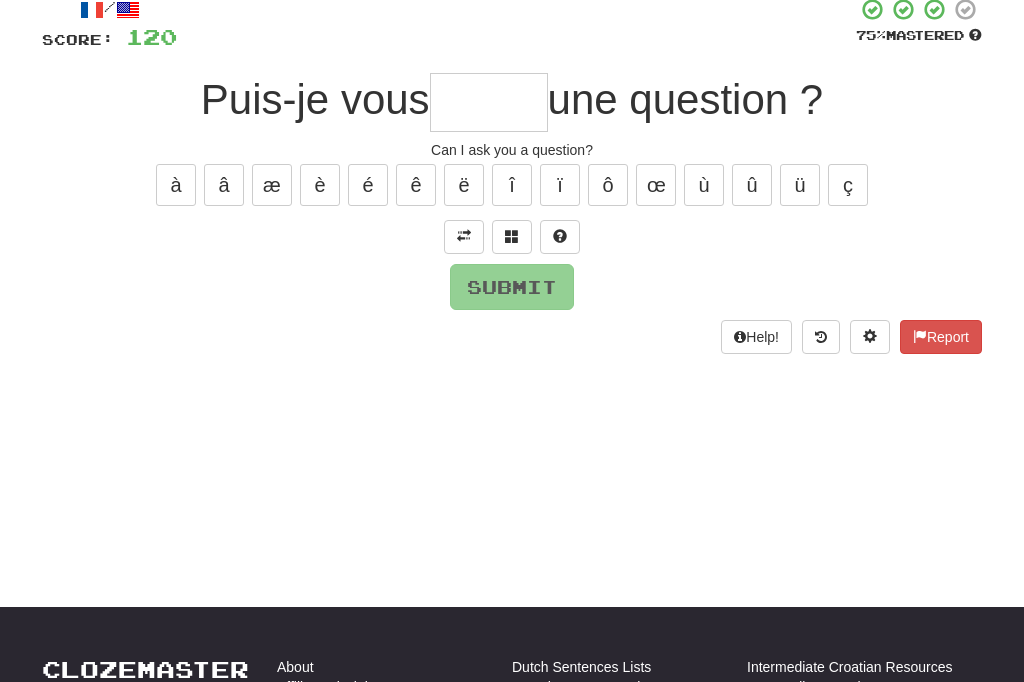 click at bounding box center [464, 236] 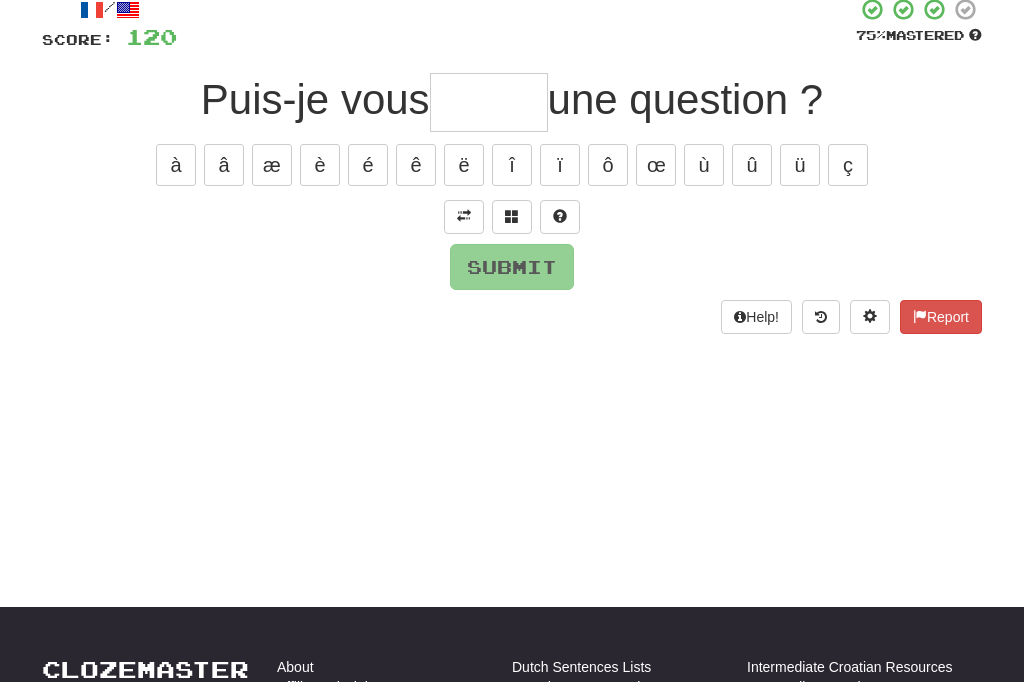 click at bounding box center [489, 102] 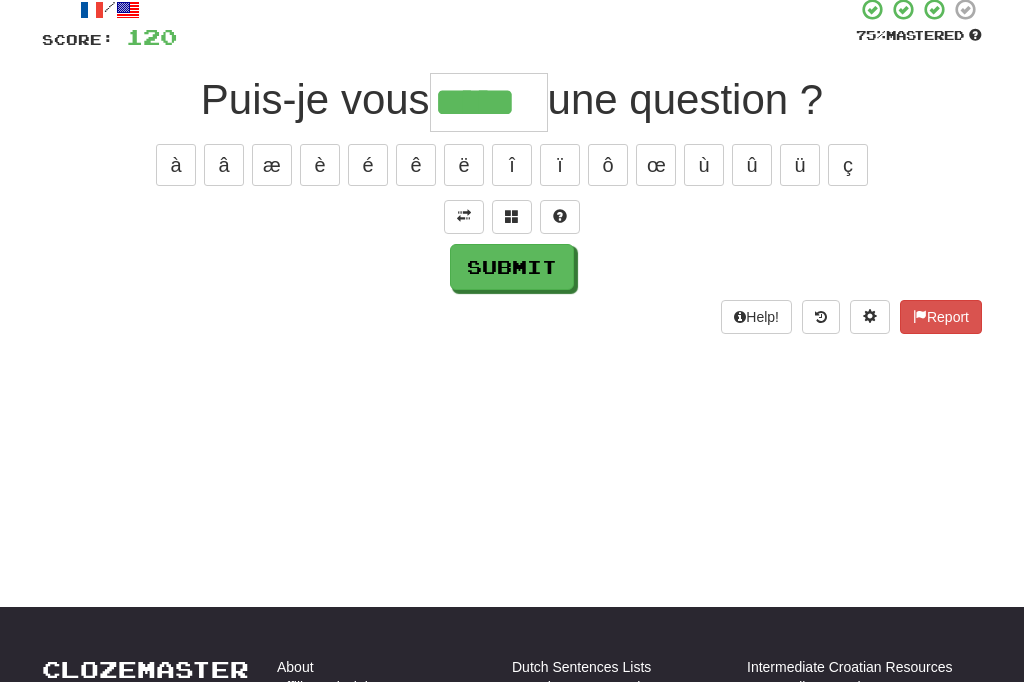 type on "*****" 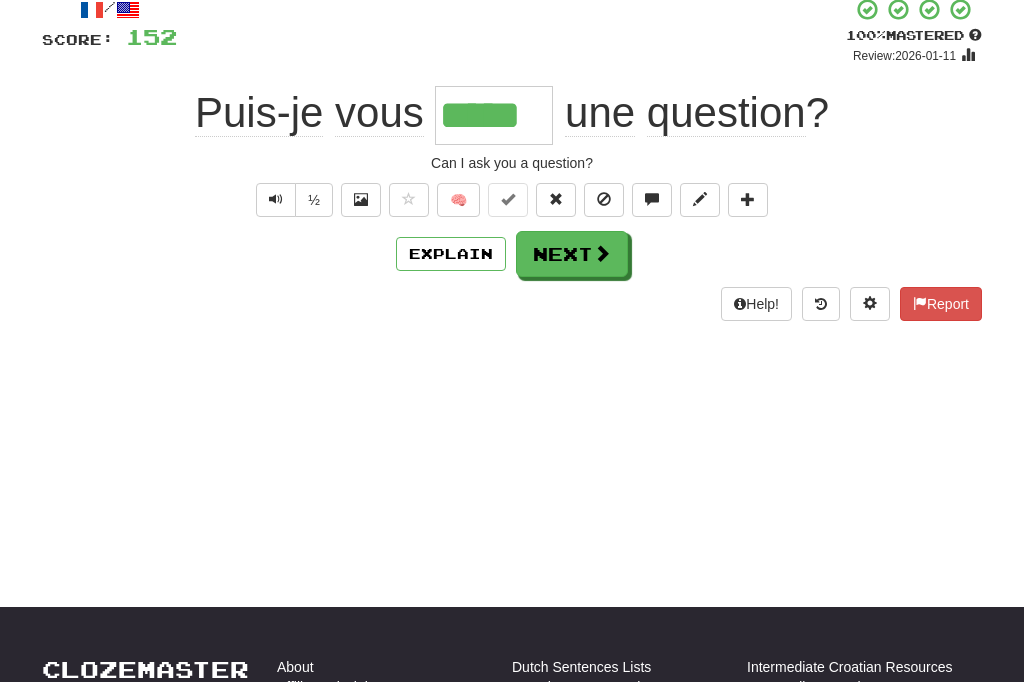 click on "Next" at bounding box center (572, 254) 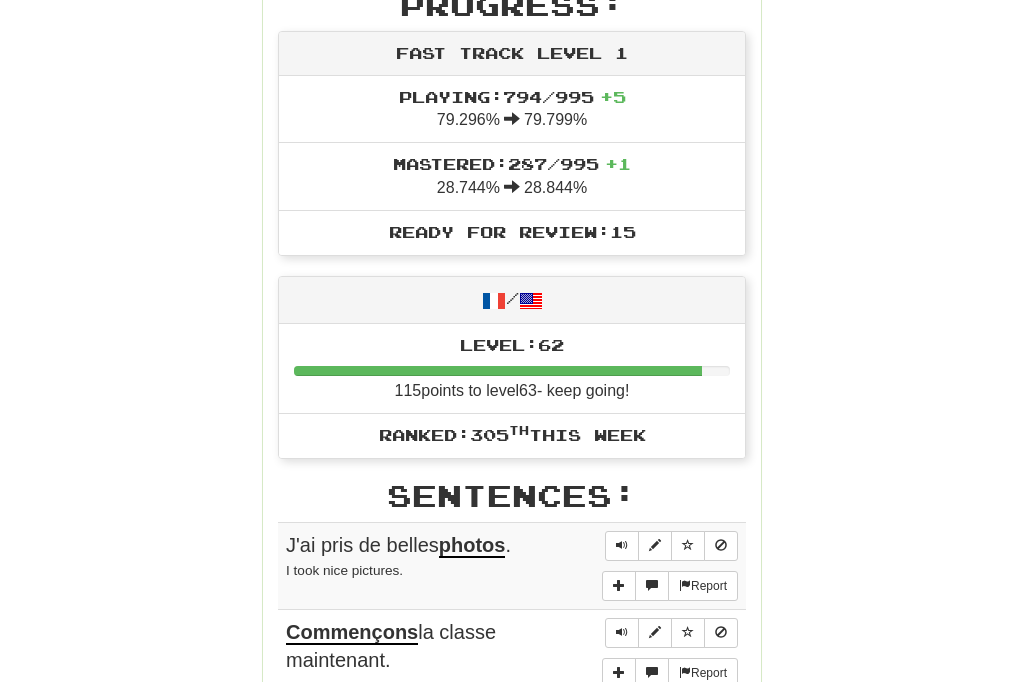 click at bounding box center (622, 546) 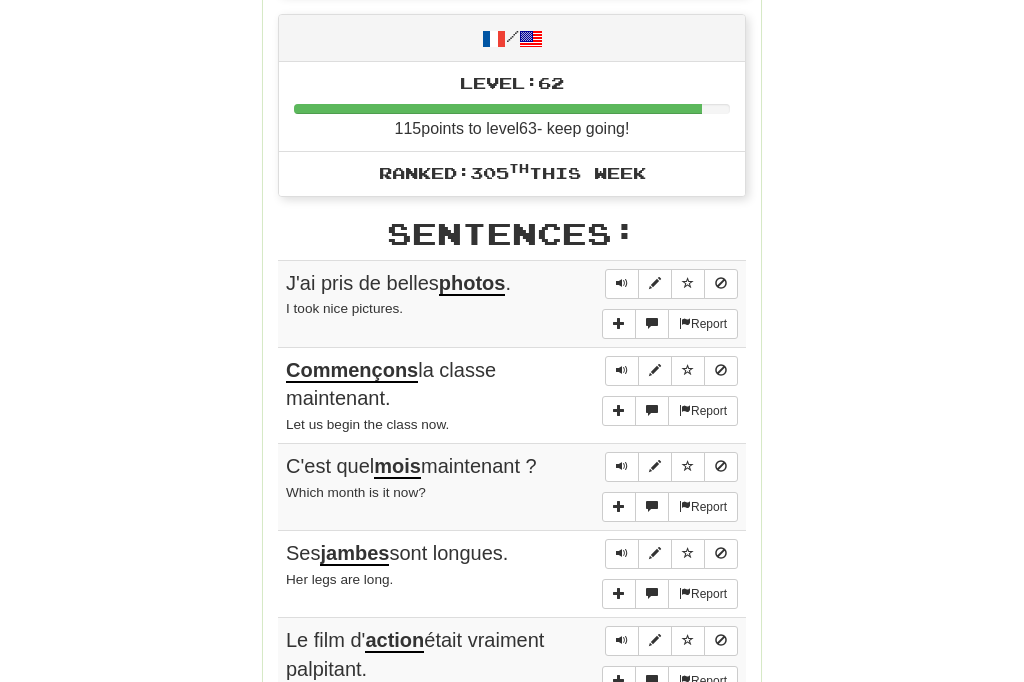 scroll, scrollTop: 948, scrollLeft: 0, axis: vertical 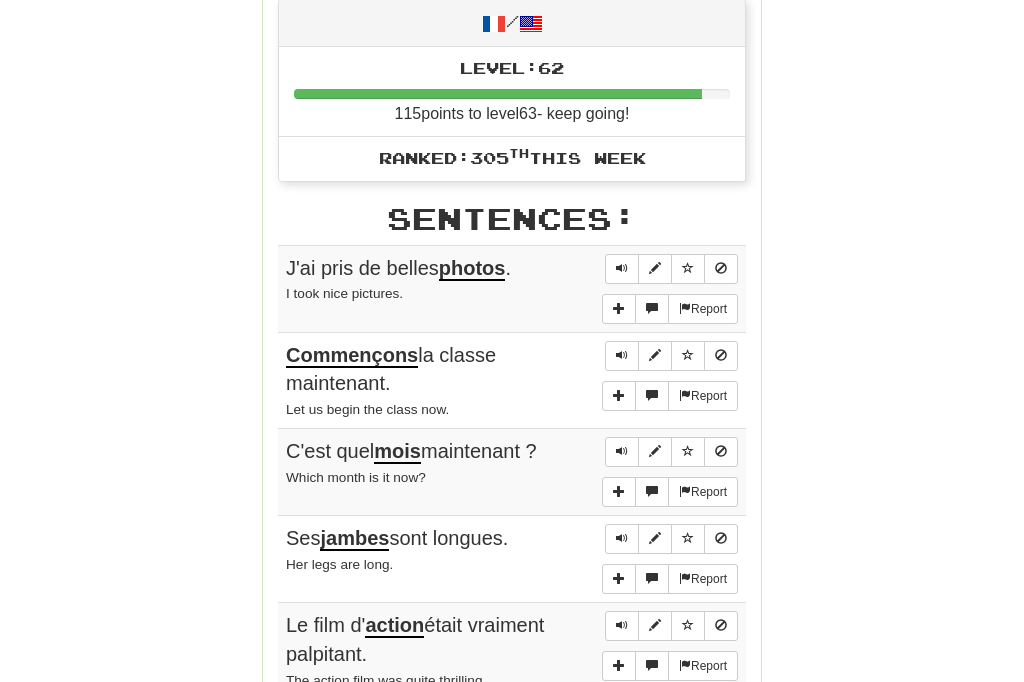 click at bounding box center (622, 452) 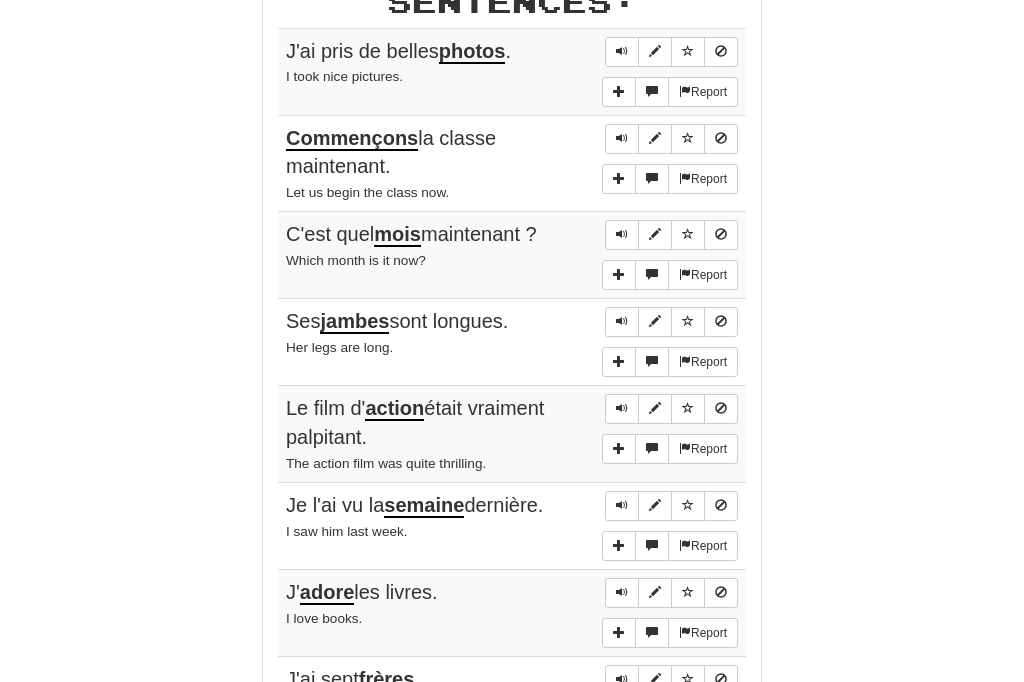 scroll, scrollTop: 1166, scrollLeft: 0, axis: vertical 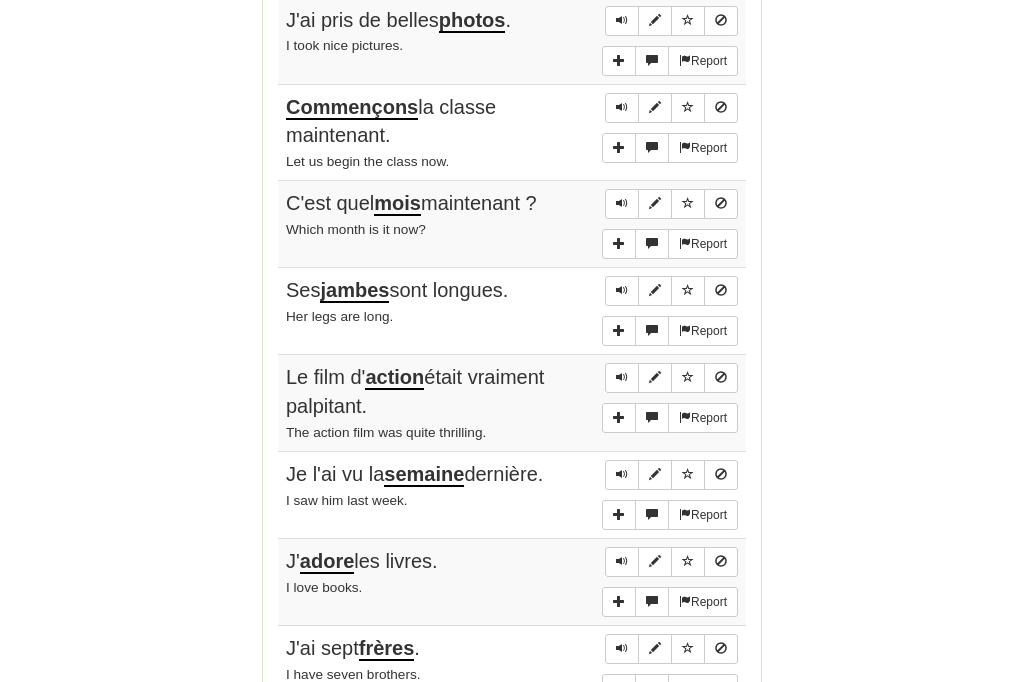 click at bounding box center [622, 475] 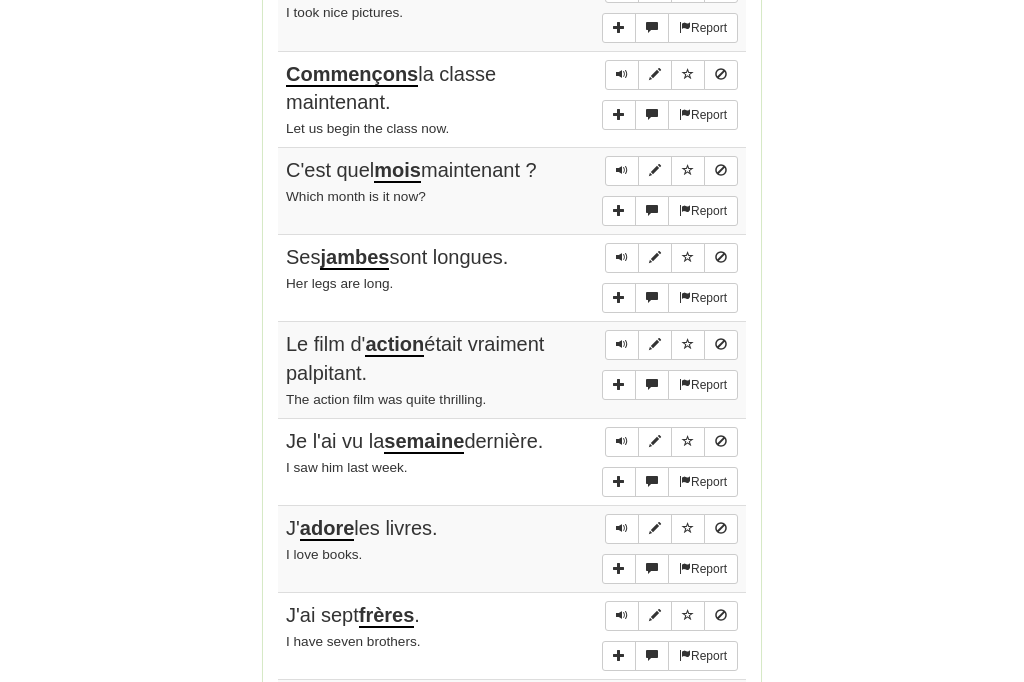 scroll, scrollTop: 1231, scrollLeft: 0, axis: vertical 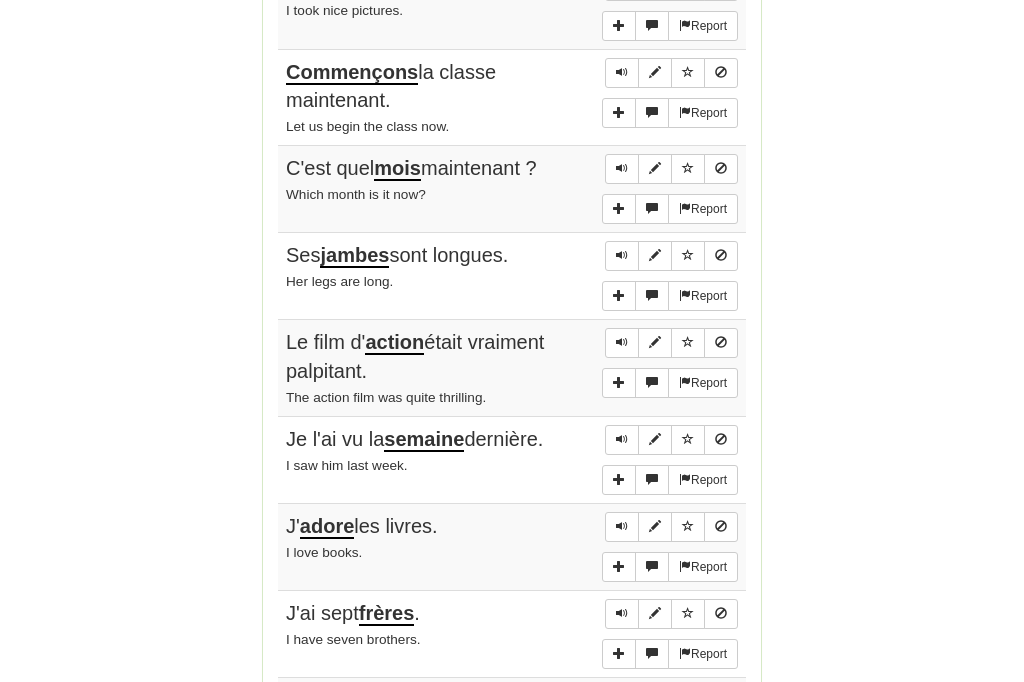 click at bounding box center [622, 440] 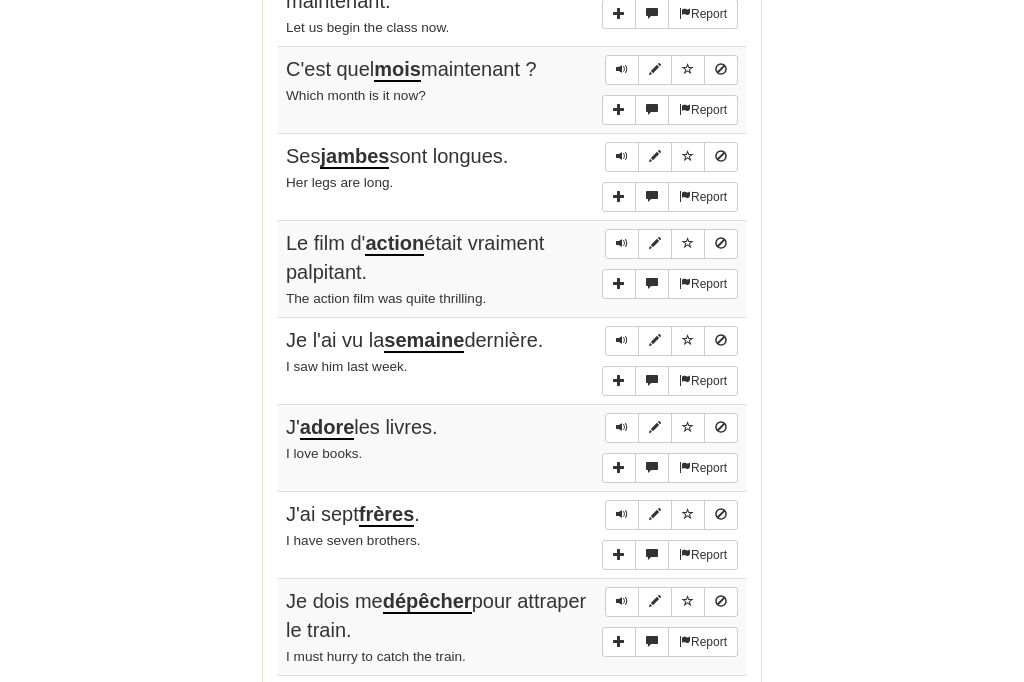 click at bounding box center (622, 602) 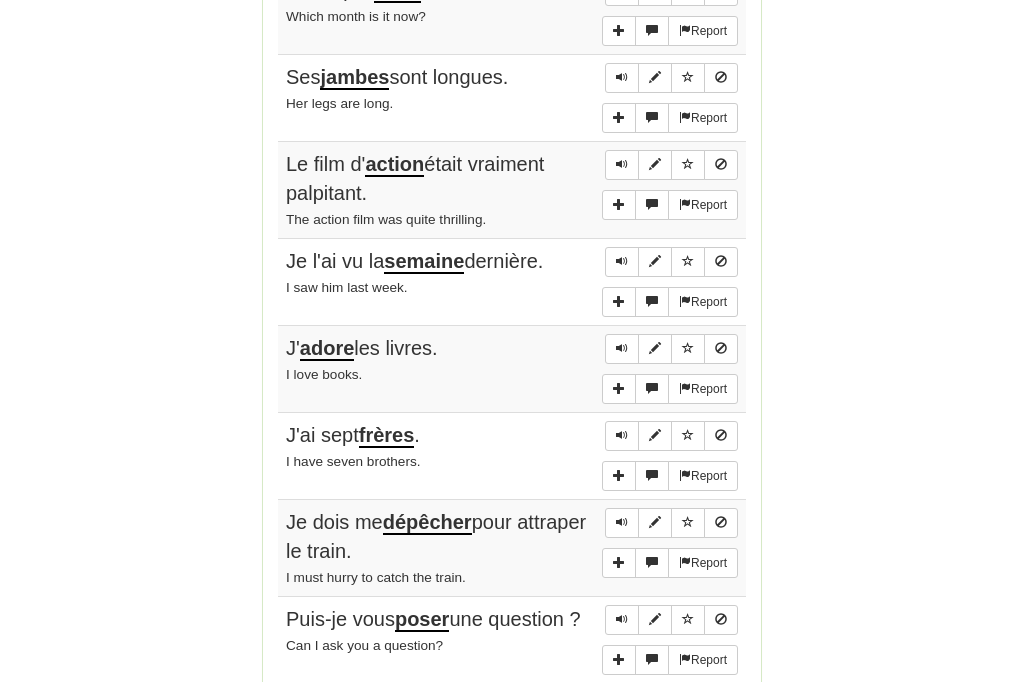 click at bounding box center [622, 621] 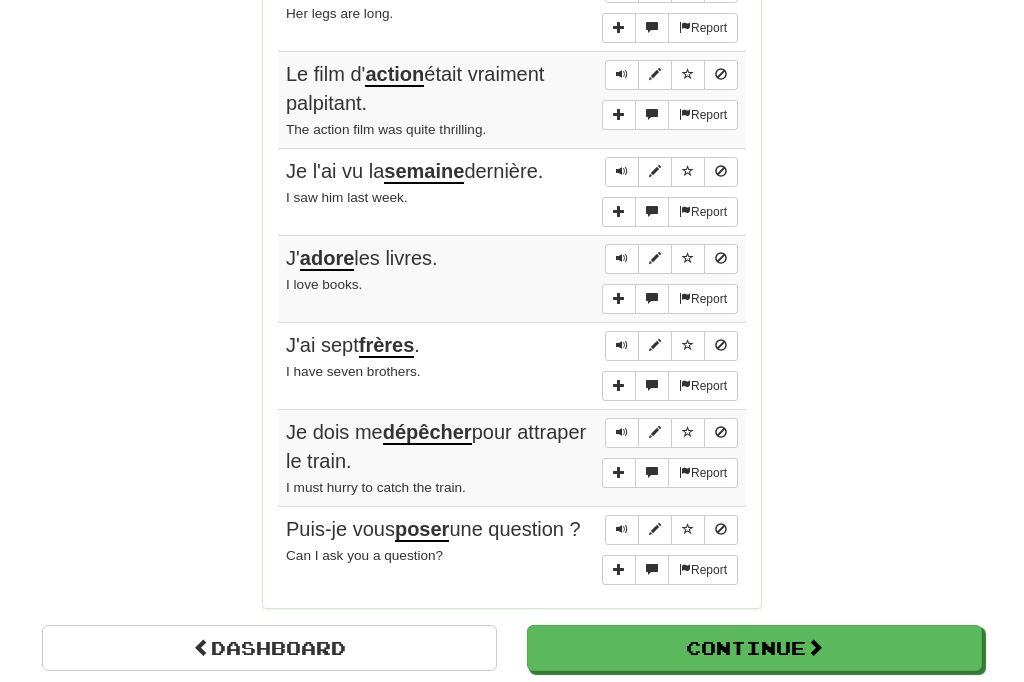 scroll, scrollTop: 1500, scrollLeft: 0, axis: vertical 